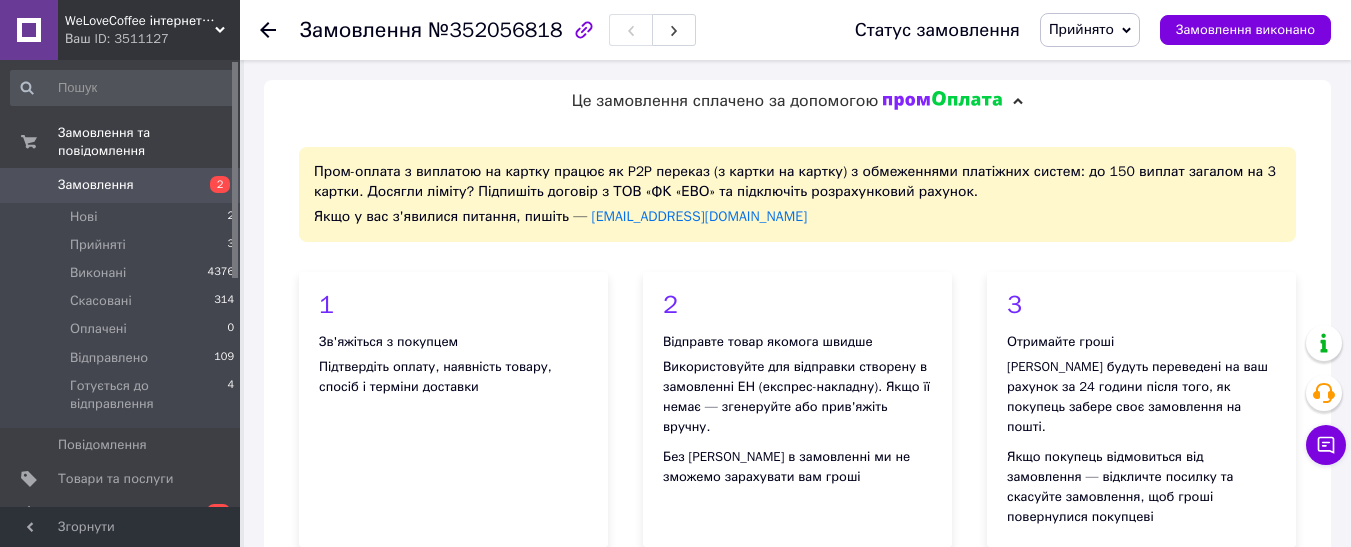 scroll, scrollTop: 1100, scrollLeft: 0, axis: vertical 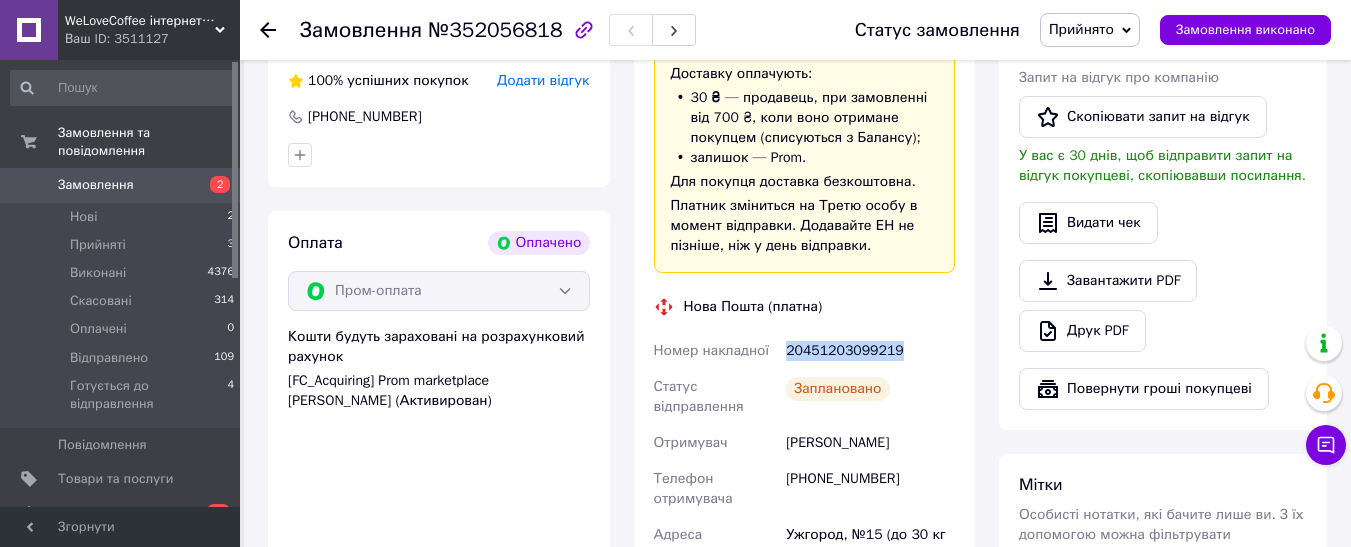 click on "Замовлення" at bounding box center [121, 185] 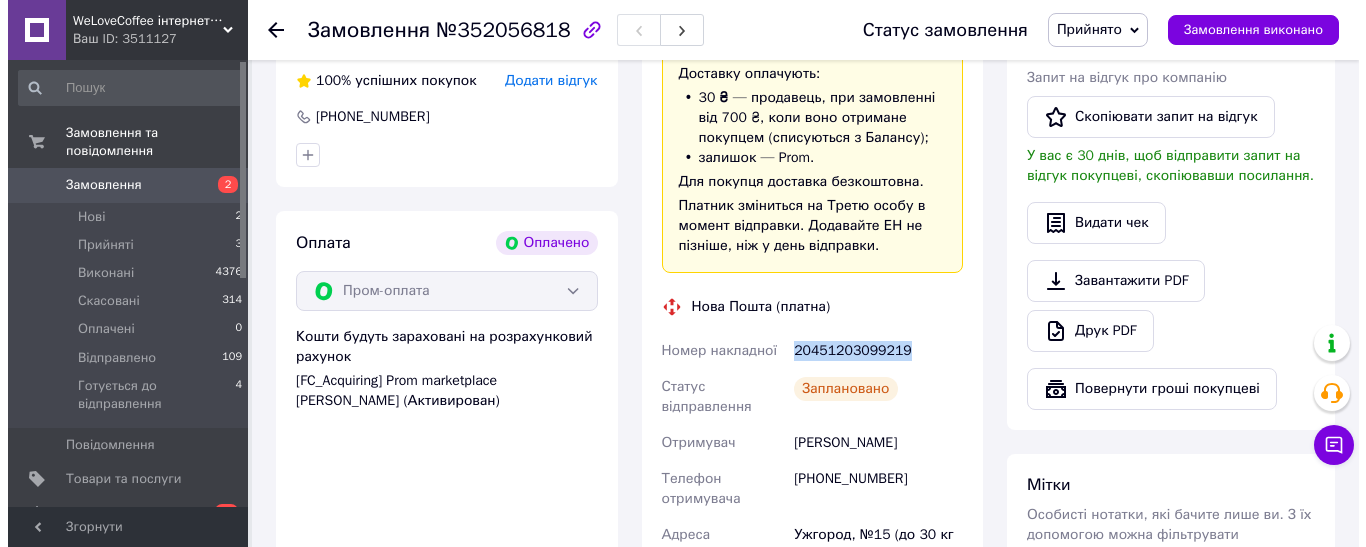scroll, scrollTop: 0, scrollLeft: 0, axis: both 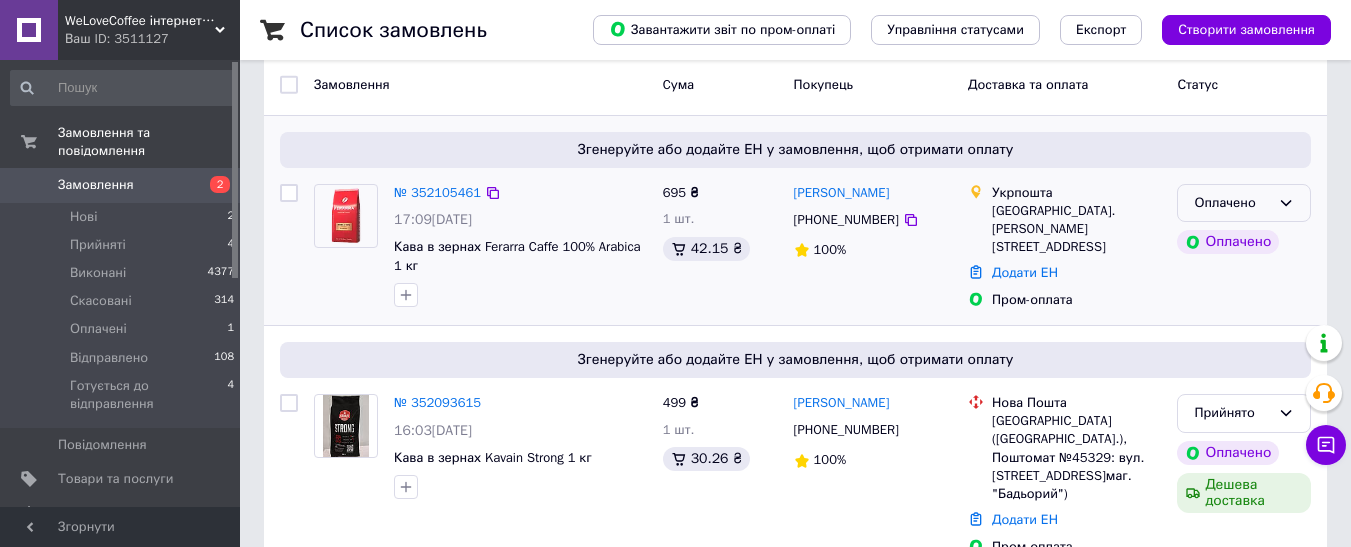 click on "Оплачено" at bounding box center [1244, 203] 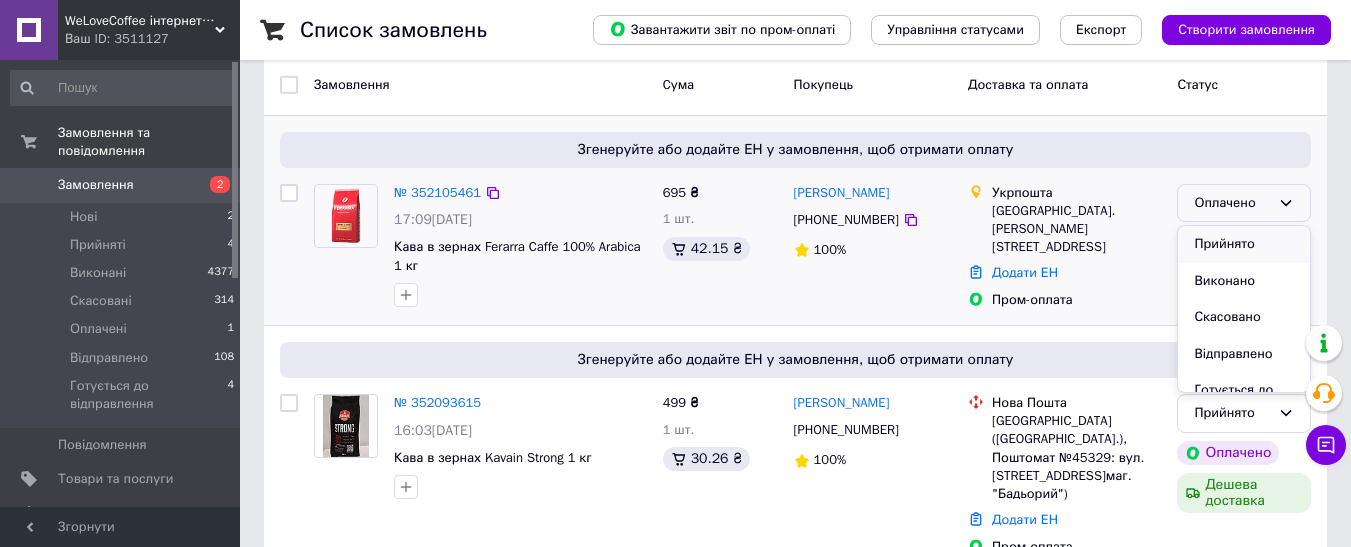 click on "Прийнято" at bounding box center [1244, 244] 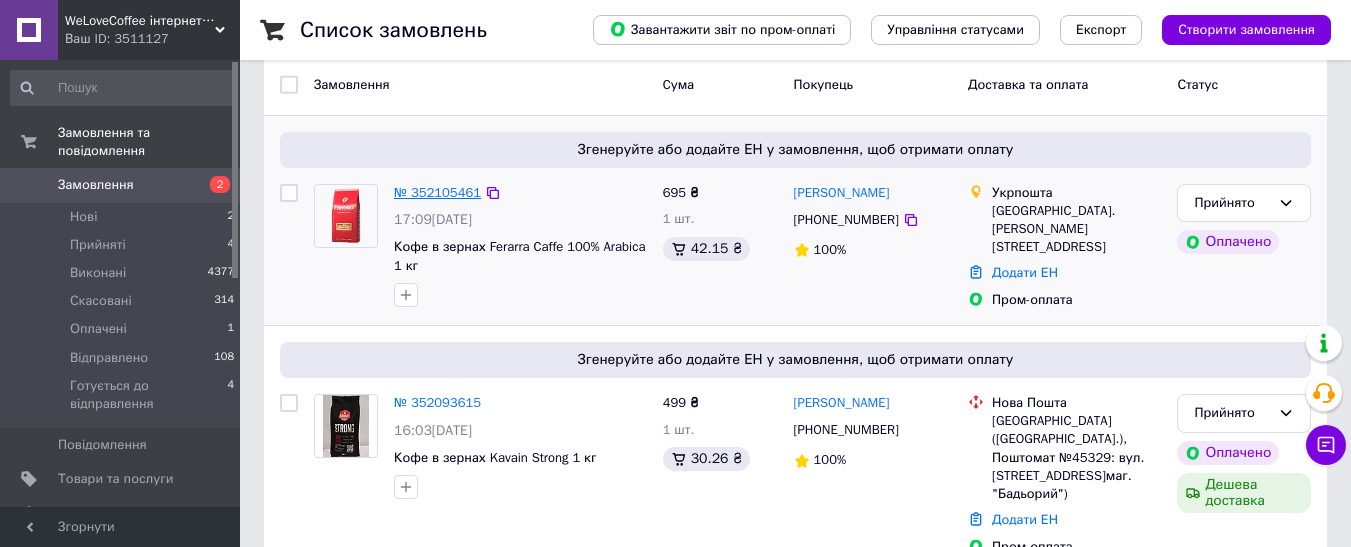 click on "№ 352105461" at bounding box center (437, 192) 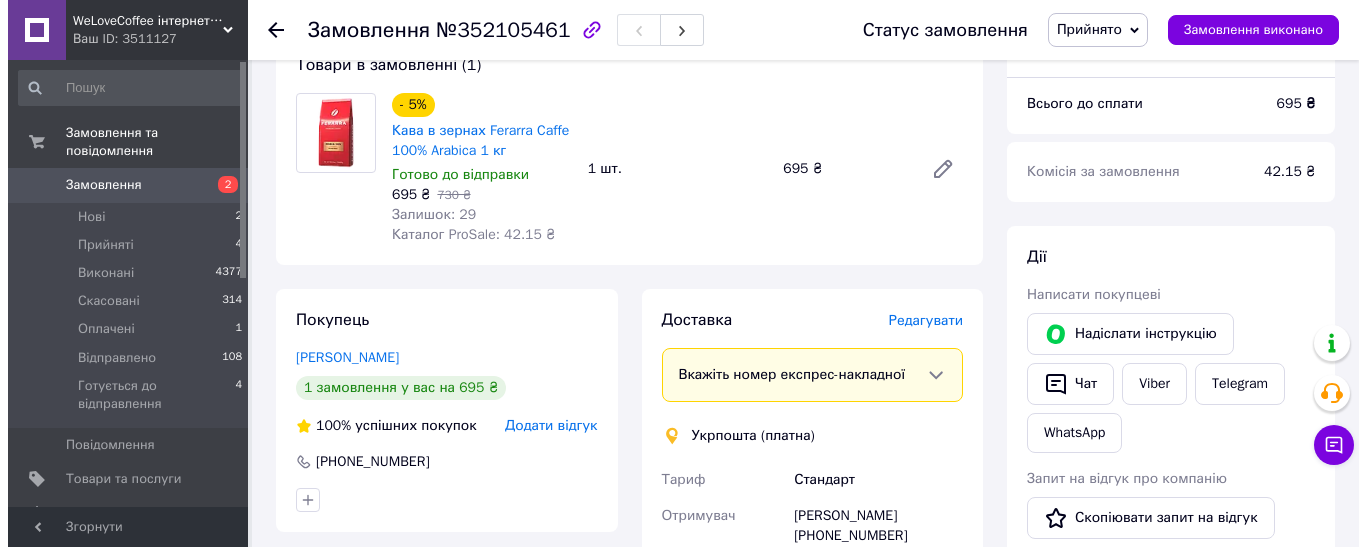 scroll, scrollTop: 700, scrollLeft: 0, axis: vertical 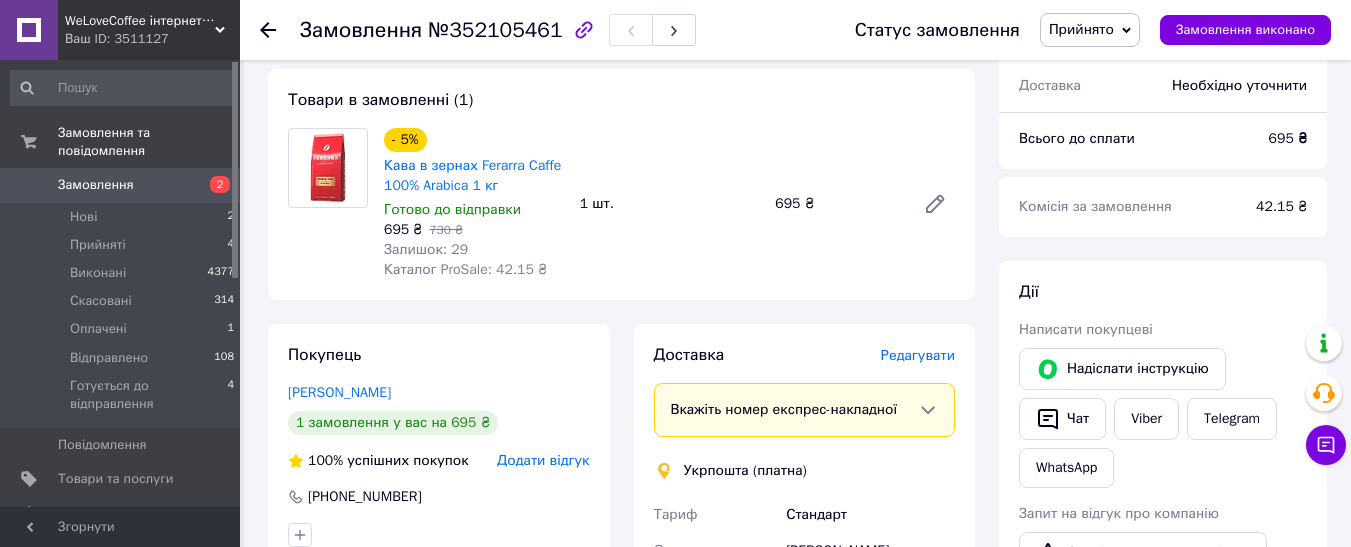 click on "Редагувати" at bounding box center (918, 355) 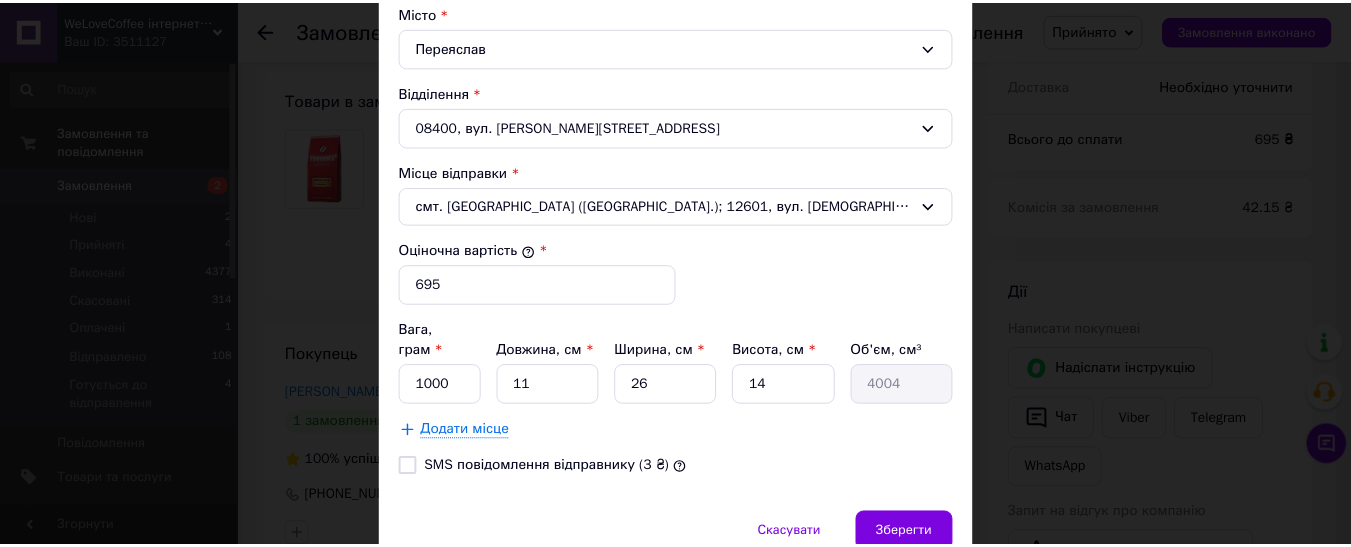 scroll, scrollTop: 700, scrollLeft: 0, axis: vertical 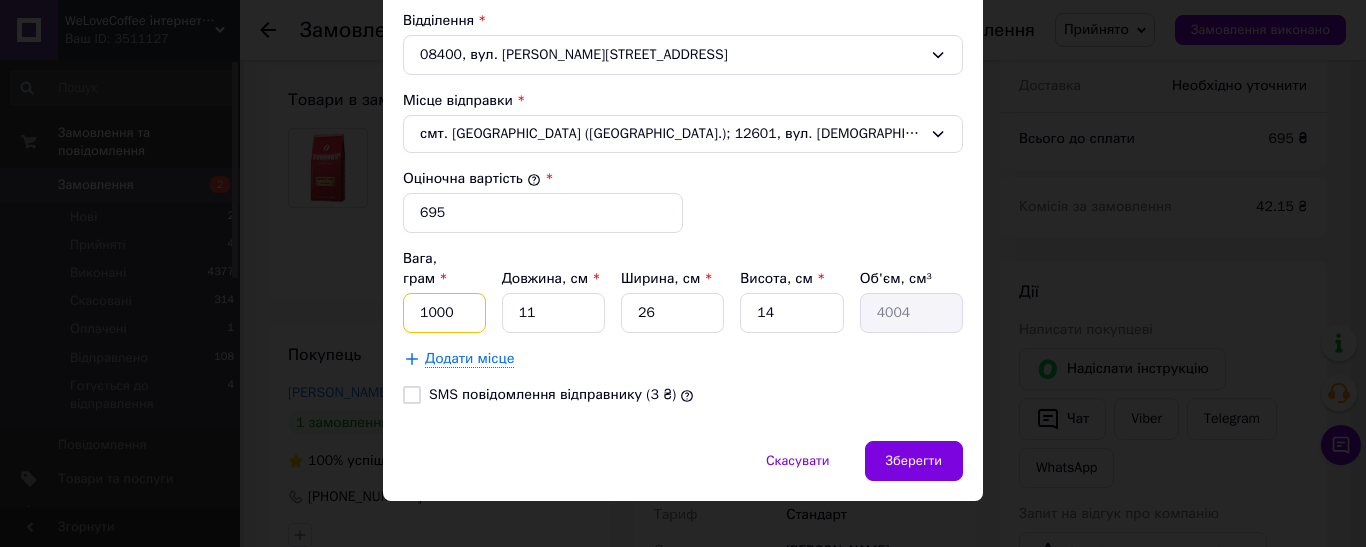 click on "1000" at bounding box center (444, 313) 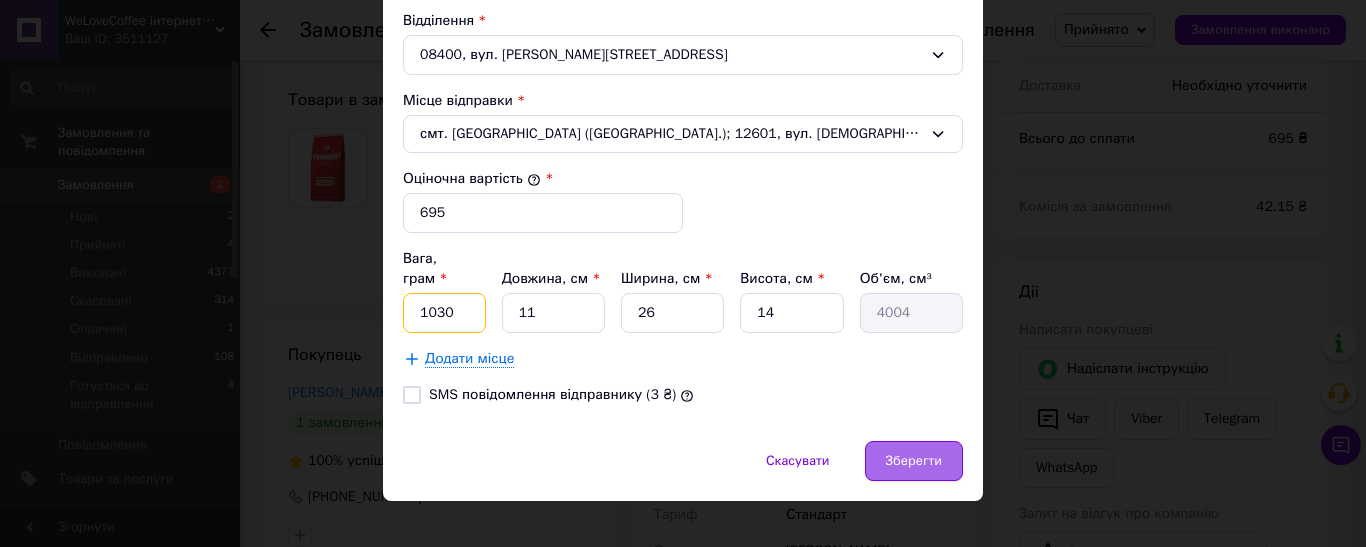 type on "1030" 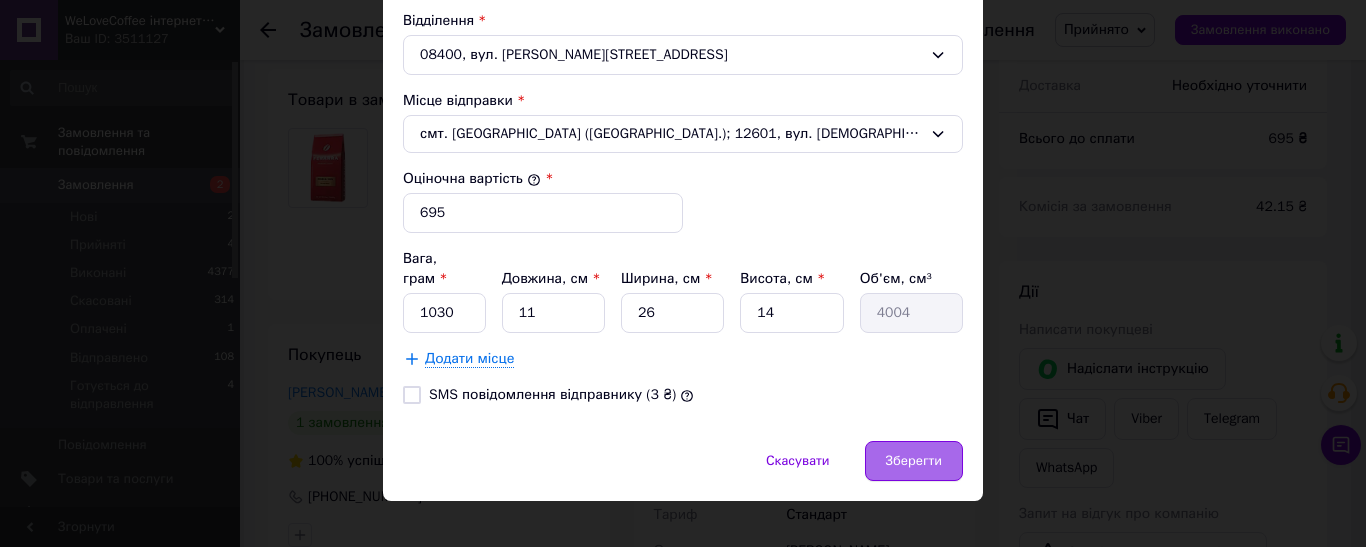 click on "Зберегти" at bounding box center (914, 461) 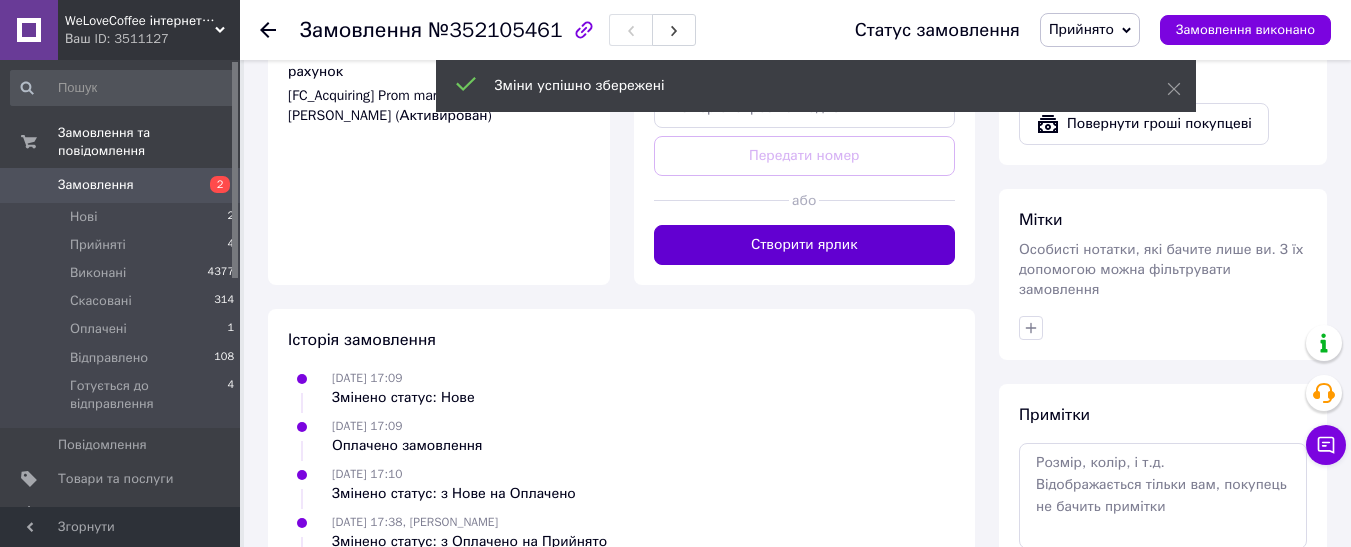 click on "Замовлення з додатку Оплачено [DATE] 17:09 Товари в замовленні (1) - 5% Кава в зернах Ferarra Caffe 100% Arabica 1 кг Готово до відправки 695 ₴   730 ₴ Залишок: 29 Каталог ProSale: 42.15 ₴  1 шт. 695 ₴ Покупець [PERSON_NAME] 1 замовлення у вас на 695 ₴ 100%   успішних покупок Додати відгук [PHONE_NUMBER] Оплата Оплачено Пром-оплата Кошти будуть зараховані на розрахунковий рахунок [FC_Acquiring] Prom marketplace [PERSON_NAME] (Активирован) Доставка Редагувати Вкажіть номер експрес-накладної Мобільний номер покупця (із замовлення) повинен відповідати номеру отримувача за накладною Тариф 695 ₴" at bounding box center (621, -12) 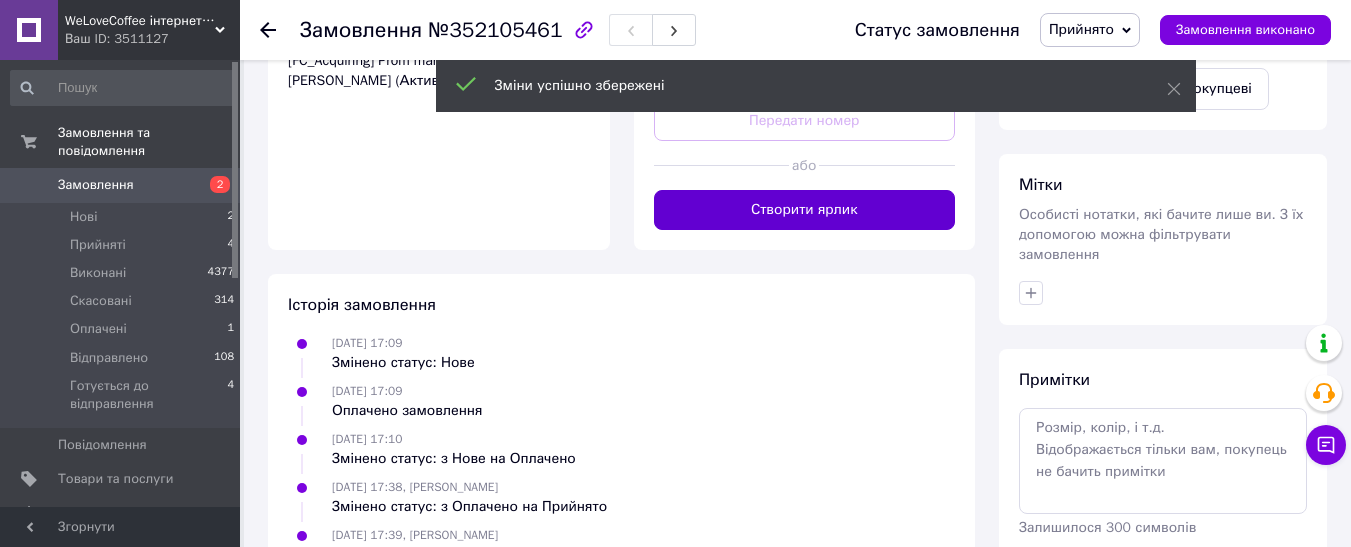 click on "Створити ярлик" at bounding box center [805, 210] 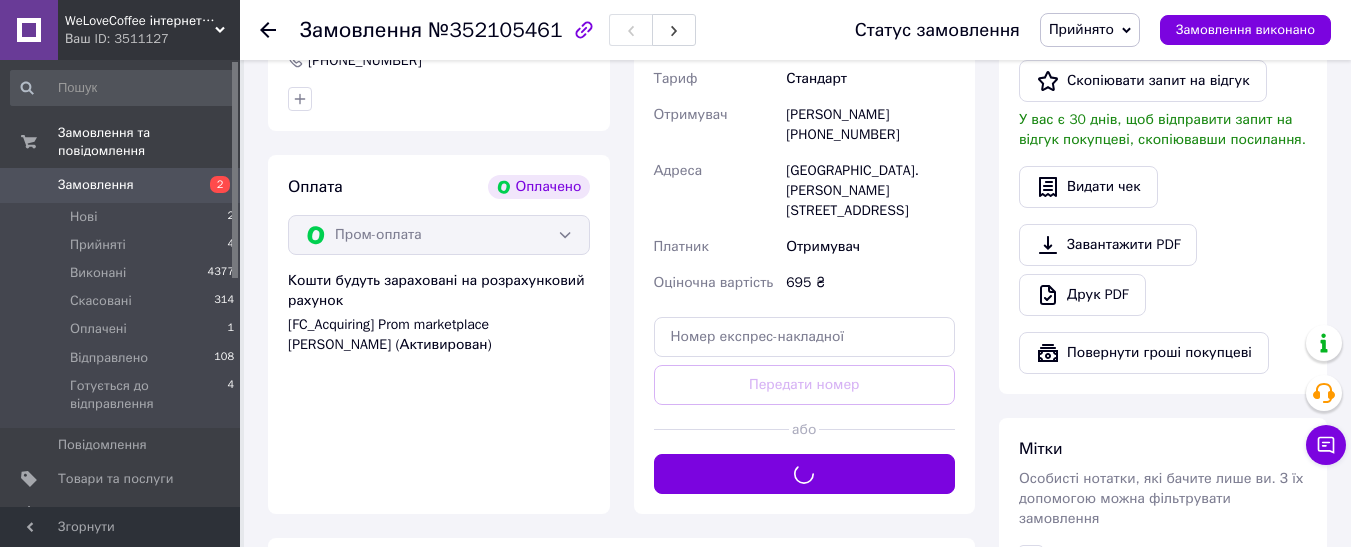 scroll, scrollTop: 1100, scrollLeft: 0, axis: vertical 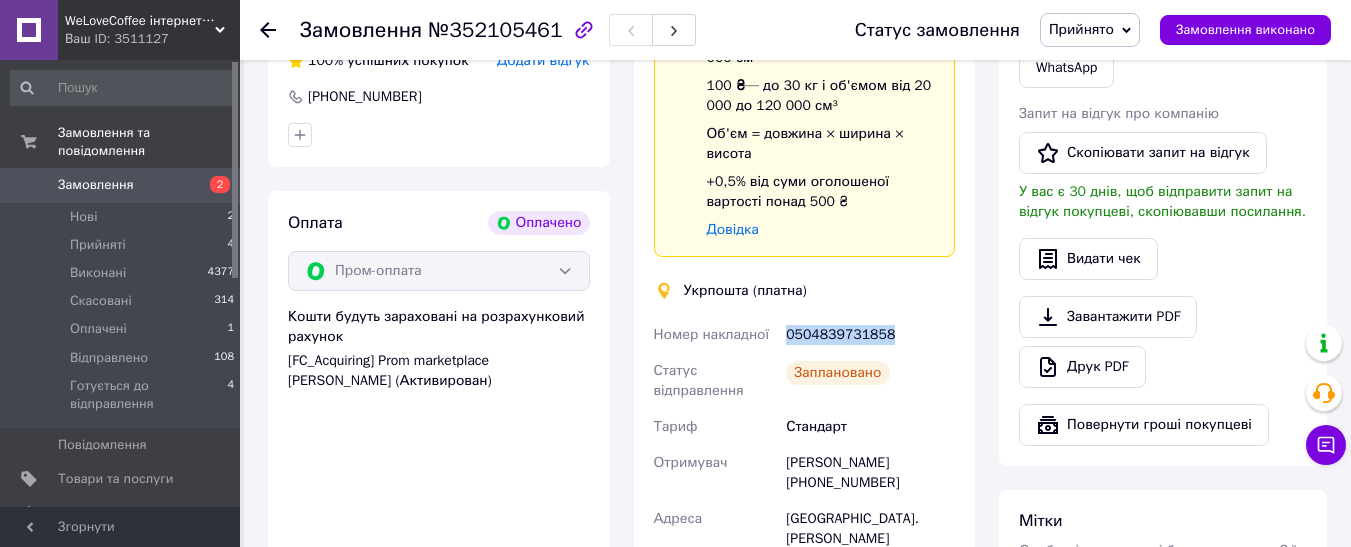 drag, startPoint x: 899, startPoint y: 315, endPoint x: 785, endPoint y: 315, distance: 114 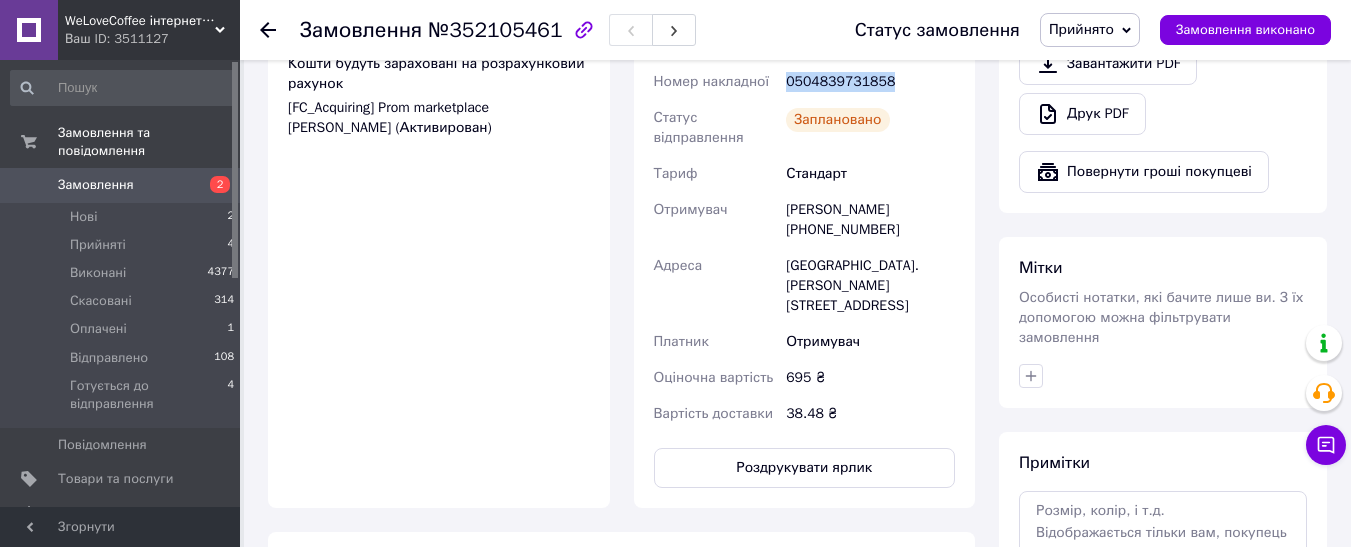 scroll, scrollTop: 1400, scrollLeft: 0, axis: vertical 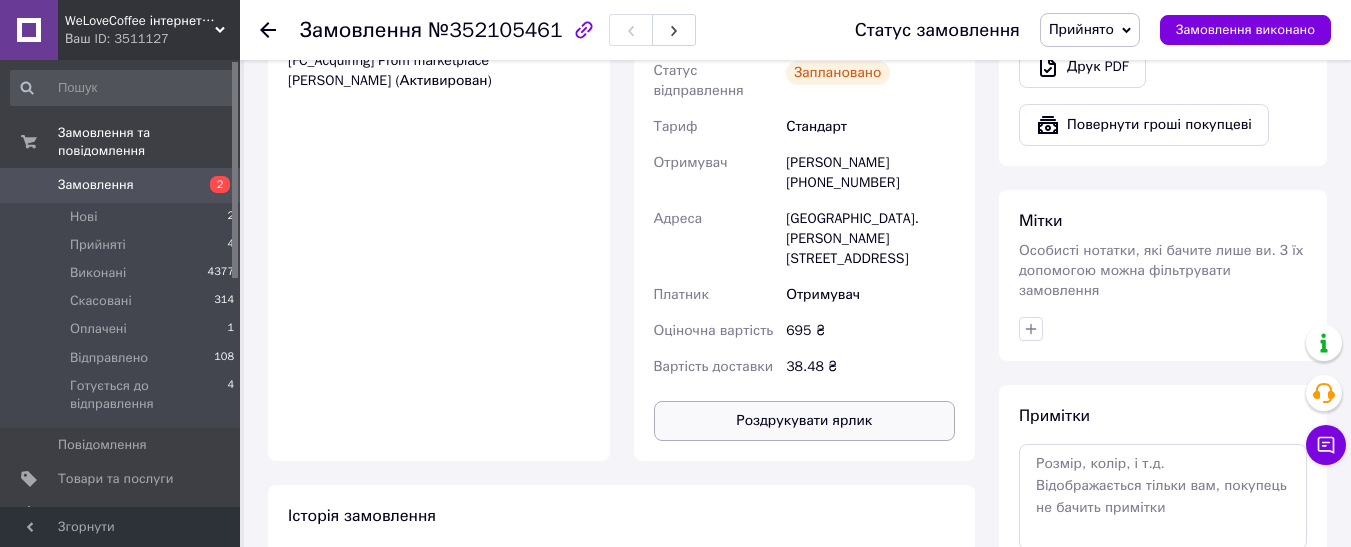 click on "Роздрукувати ярлик" at bounding box center [805, 421] 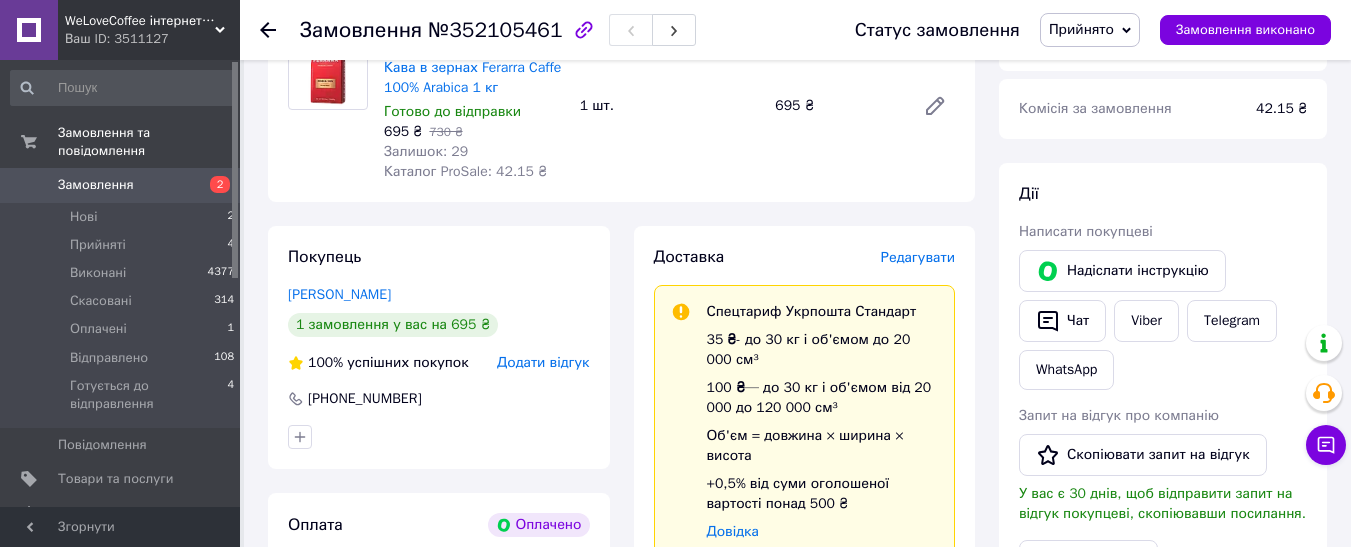 scroll, scrollTop: 700, scrollLeft: 0, axis: vertical 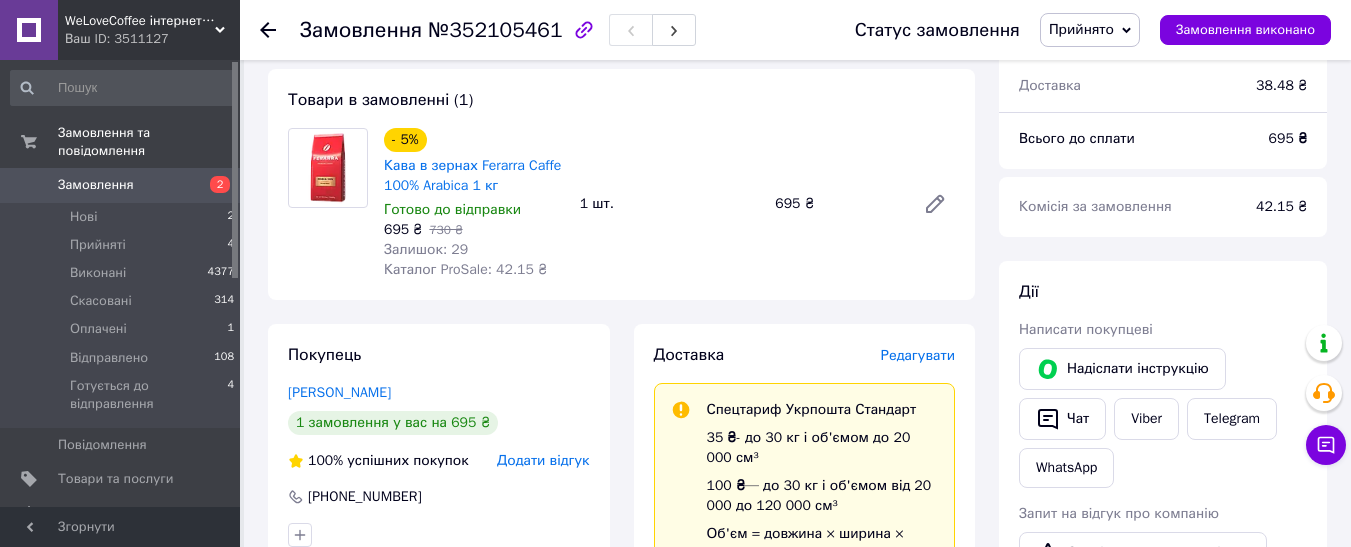 click at bounding box center [280, 30] 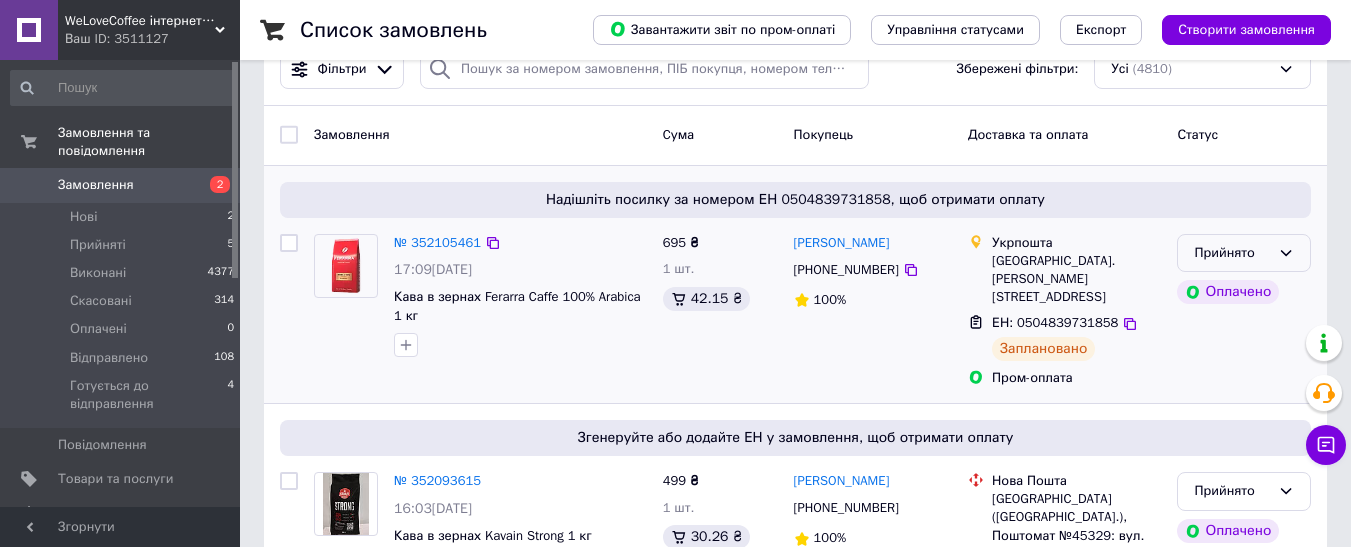 scroll, scrollTop: 100, scrollLeft: 0, axis: vertical 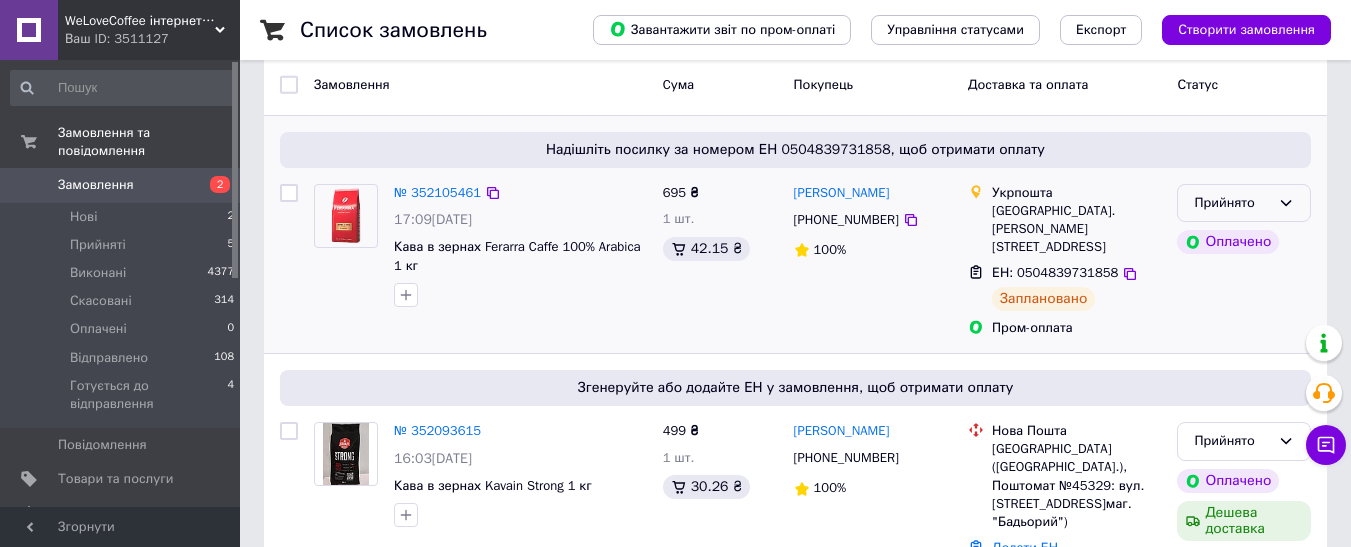 click 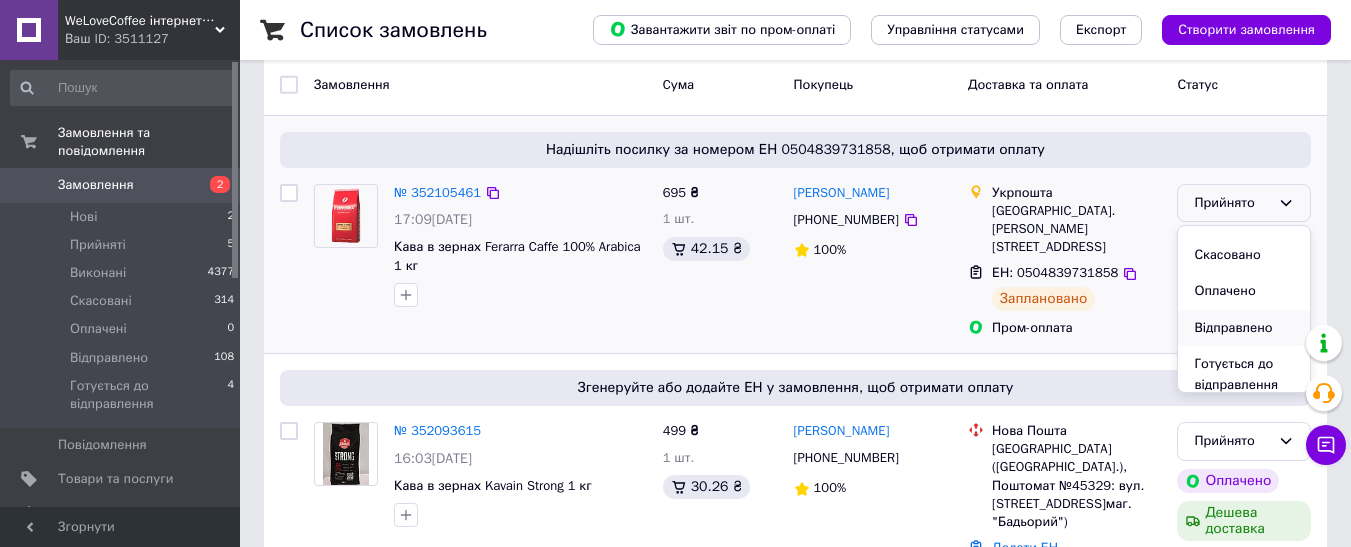 scroll, scrollTop: 37, scrollLeft: 0, axis: vertical 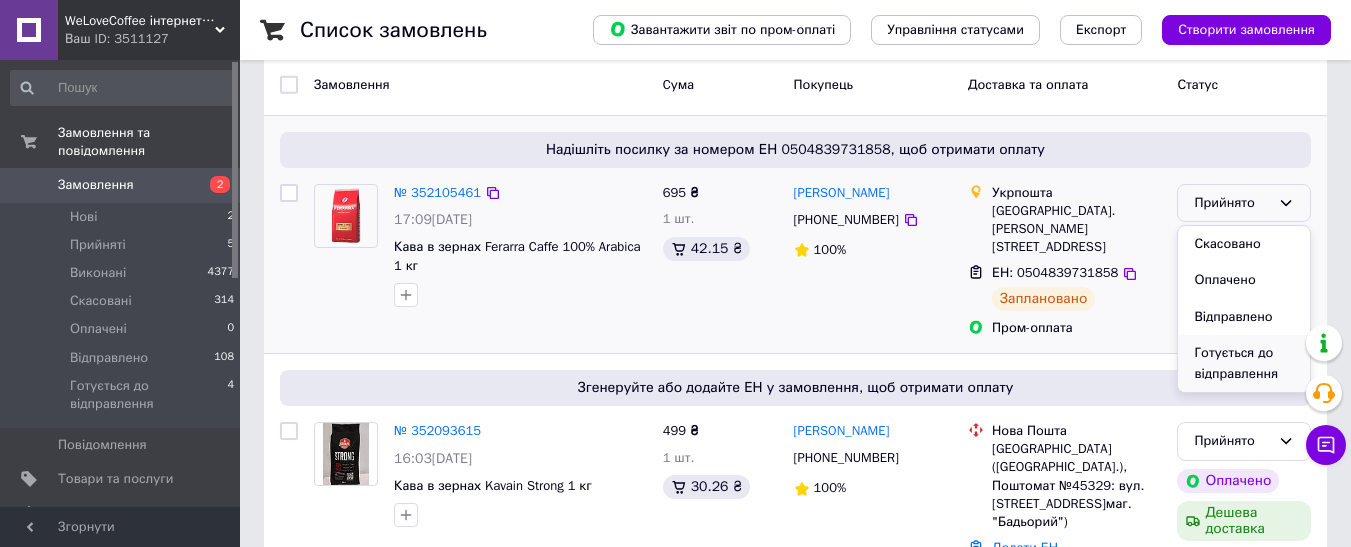 click on "Готується до відправлення" at bounding box center [1244, 363] 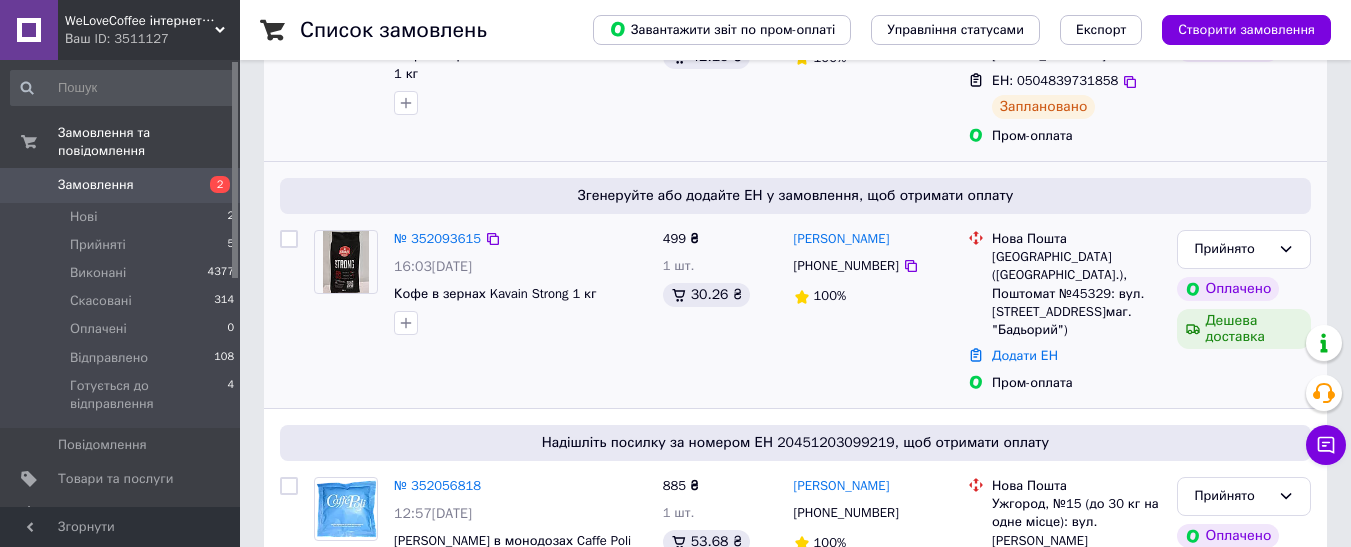 scroll, scrollTop: 300, scrollLeft: 0, axis: vertical 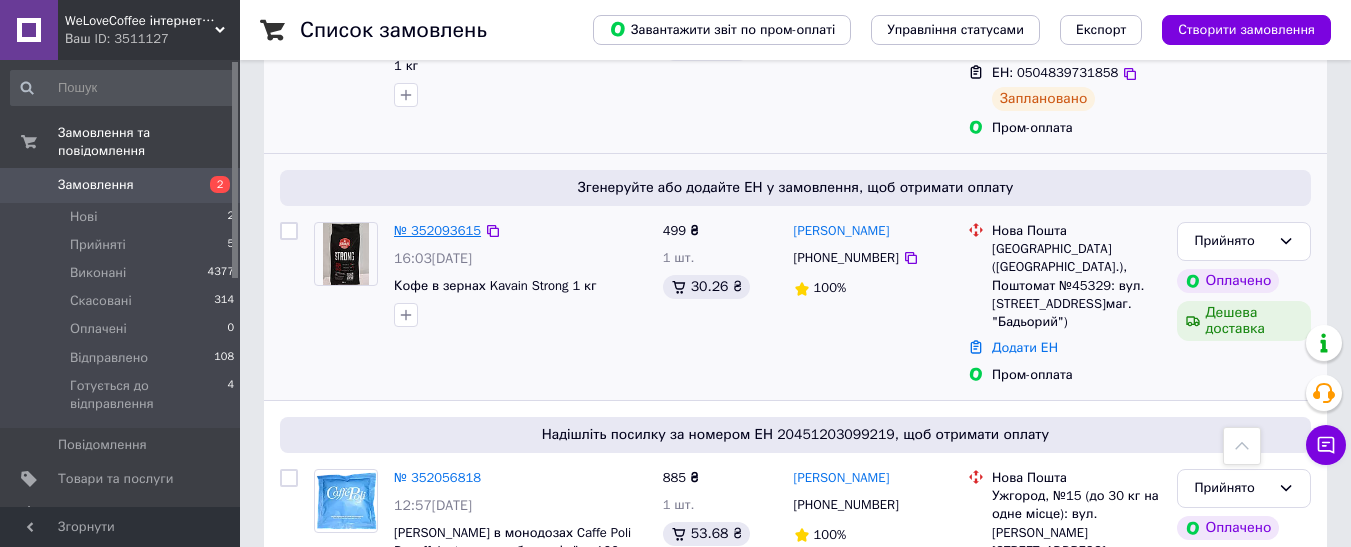 click on "№ 352093615" at bounding box center (437, 230) 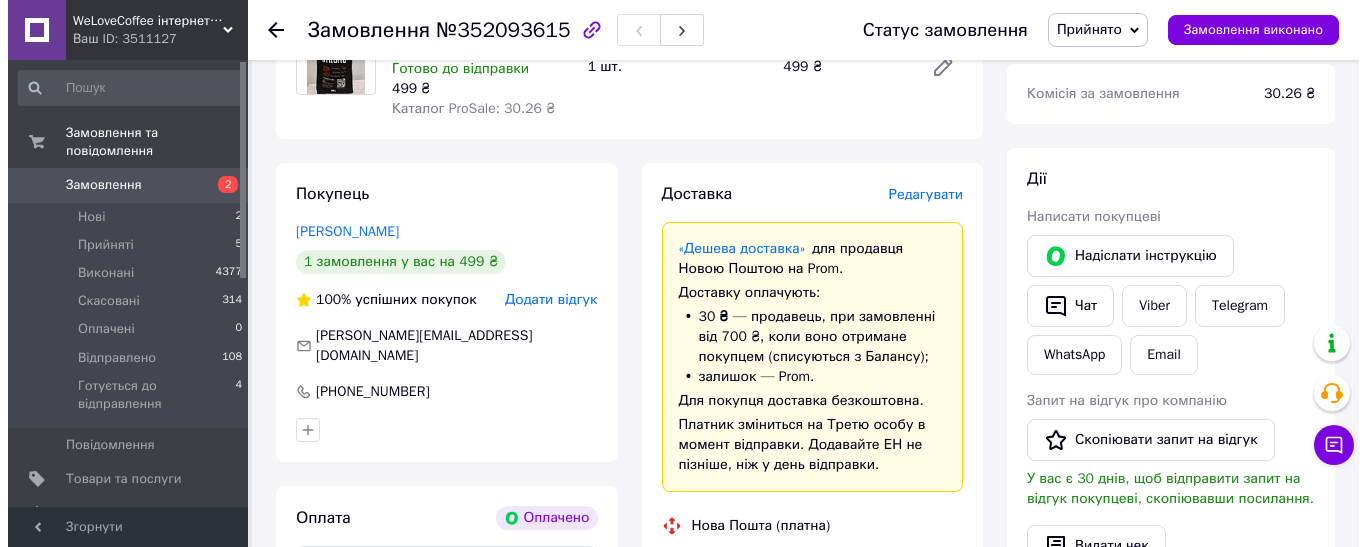scroll, scrollTop: 800, scrollLeft: 0, axis: vertical 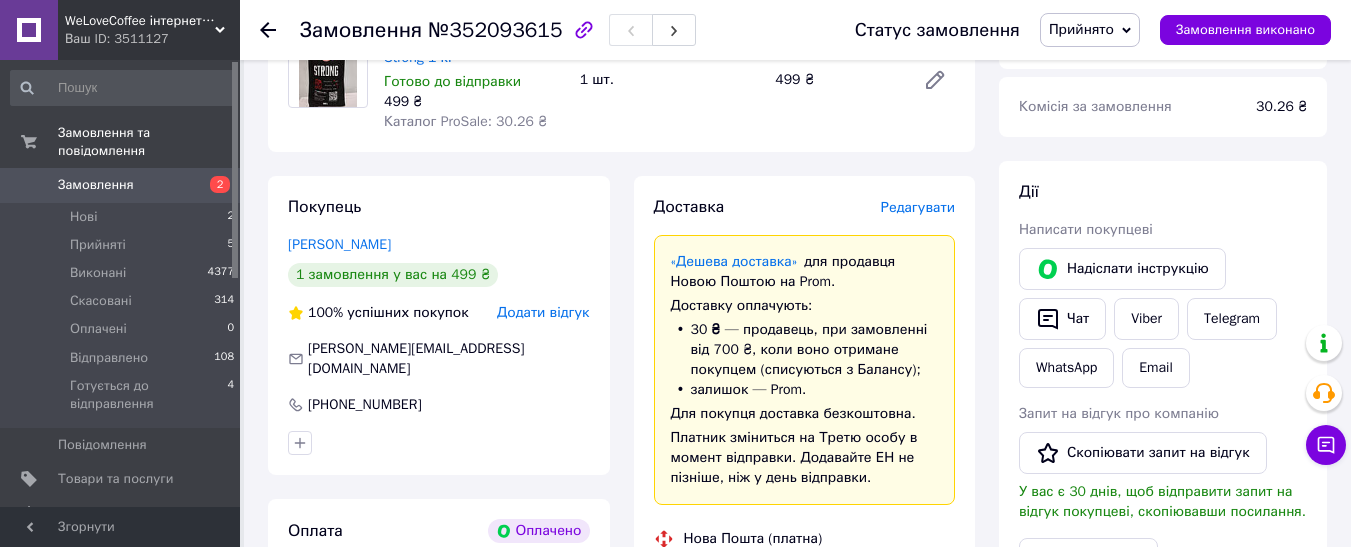 click on "Редагувати" at bounding box center [918, 207] 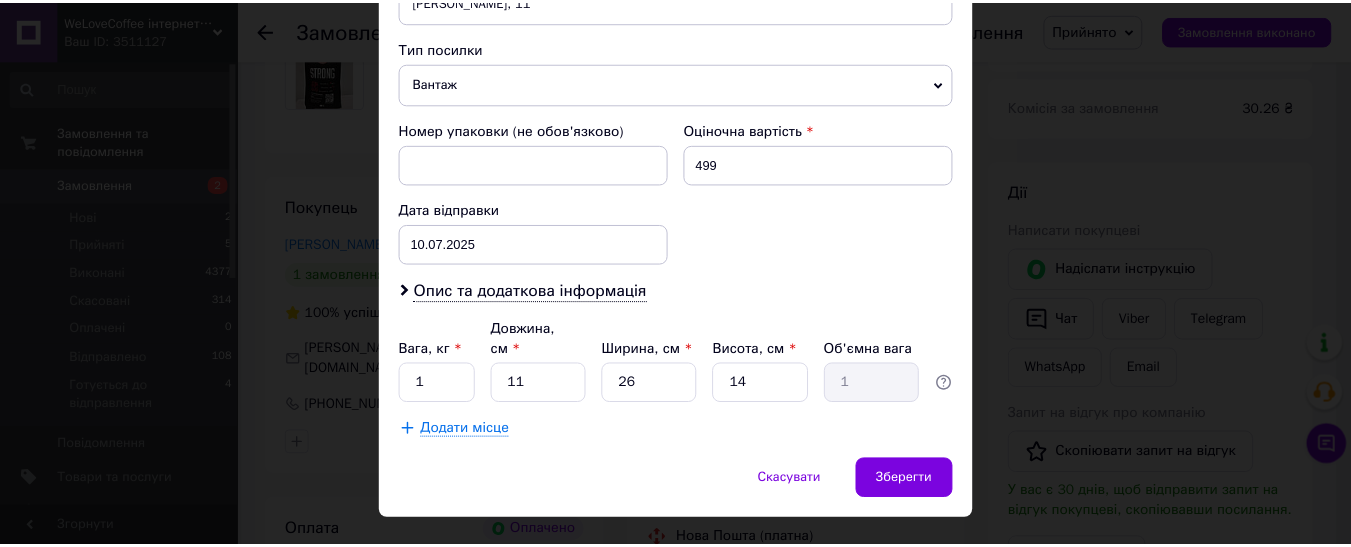 scroll, scrollTop: 781, scrollLeft: 0, axis: vertical 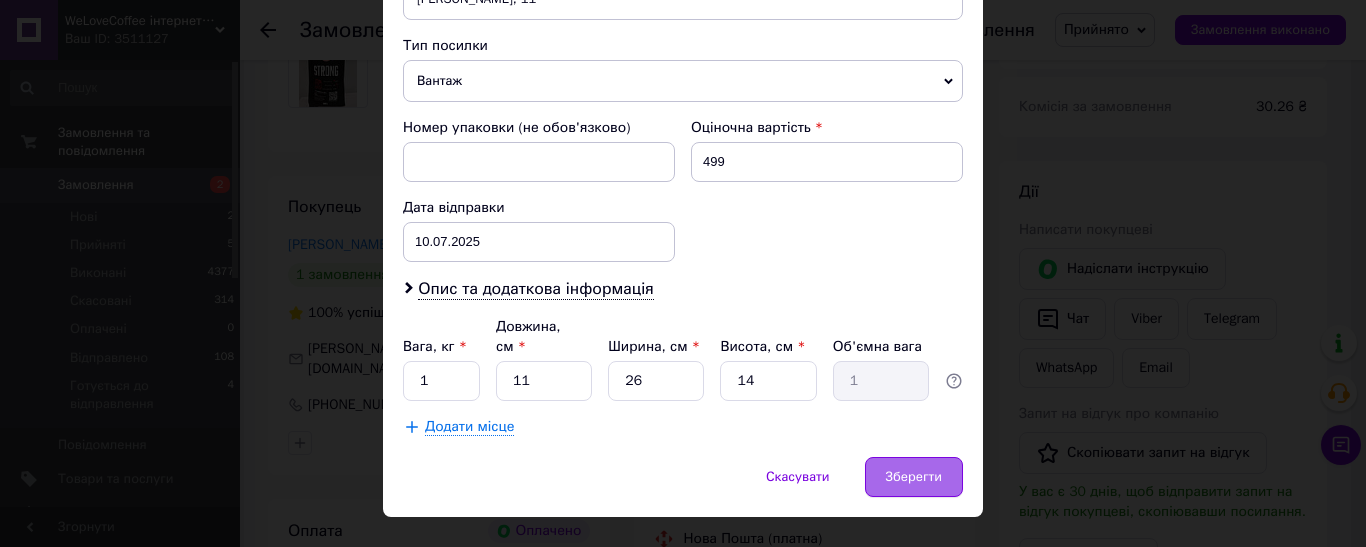 click on "Зберегти" at bounding box center [914, 477] 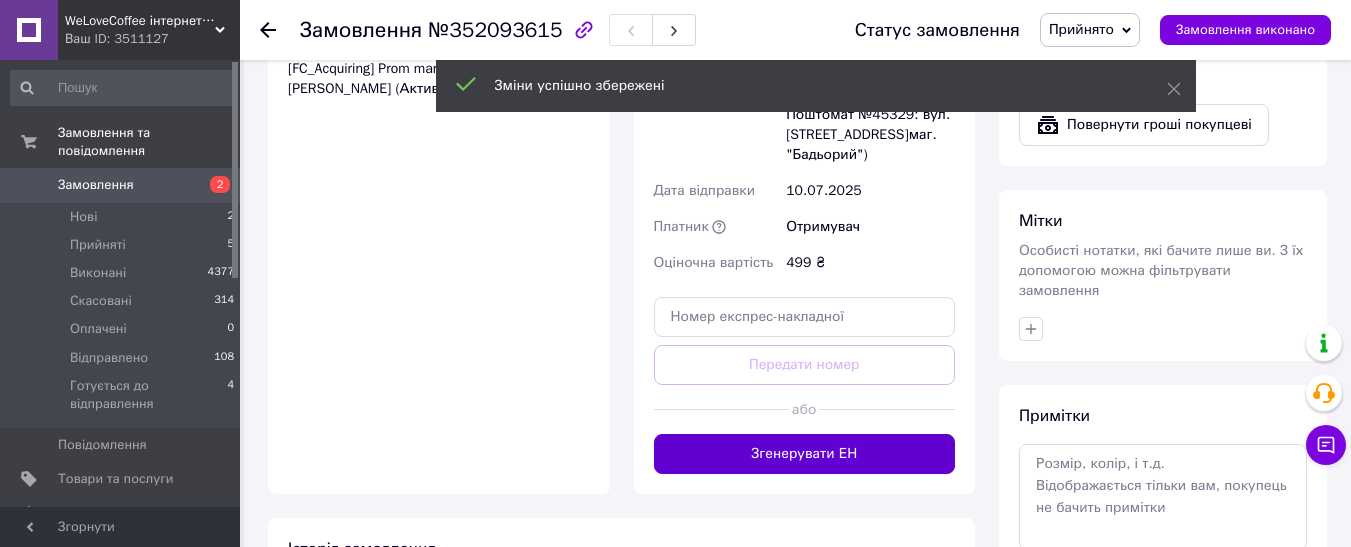 click on "Згенерувати ЕН" at bounding box center [805, 454] 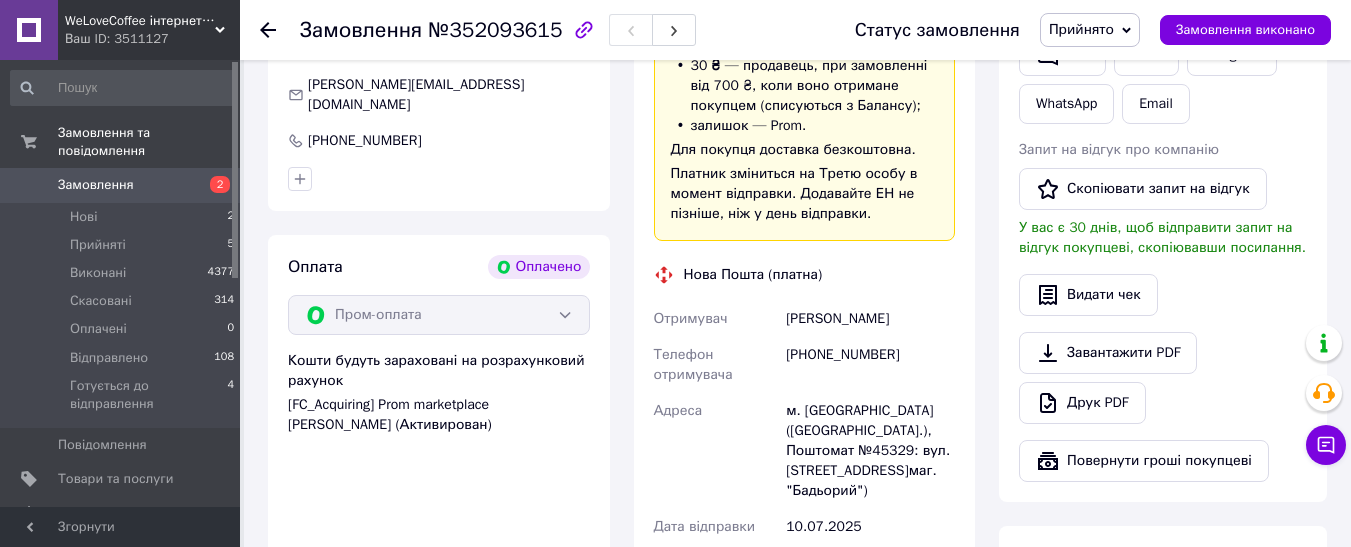 scroll, scrollTop: 1100, scrollLeft: 0, axis: vertical 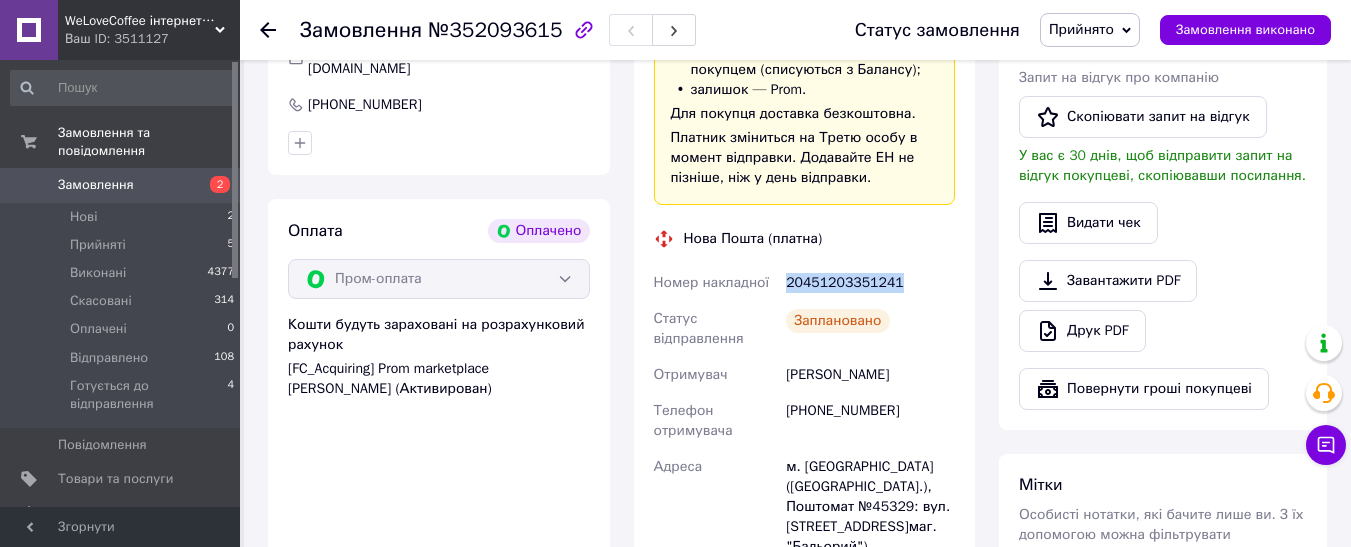 drag, startPoint x: 900, startPoint y: 262, endPoint x: 787, endPoint y: 262, distance: 113 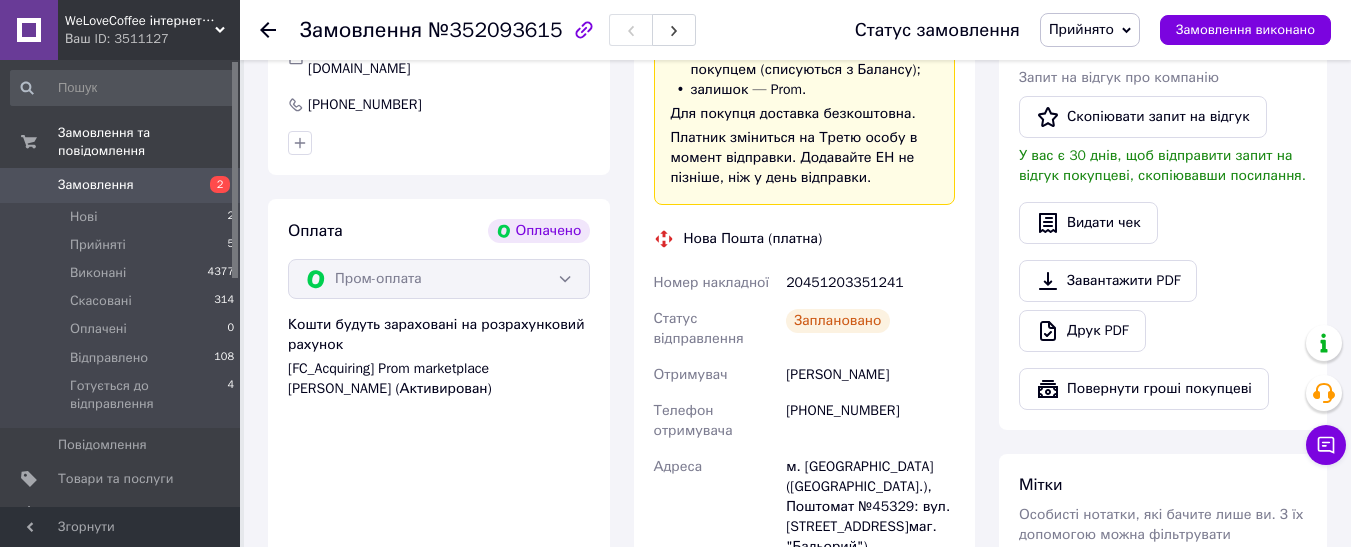 click 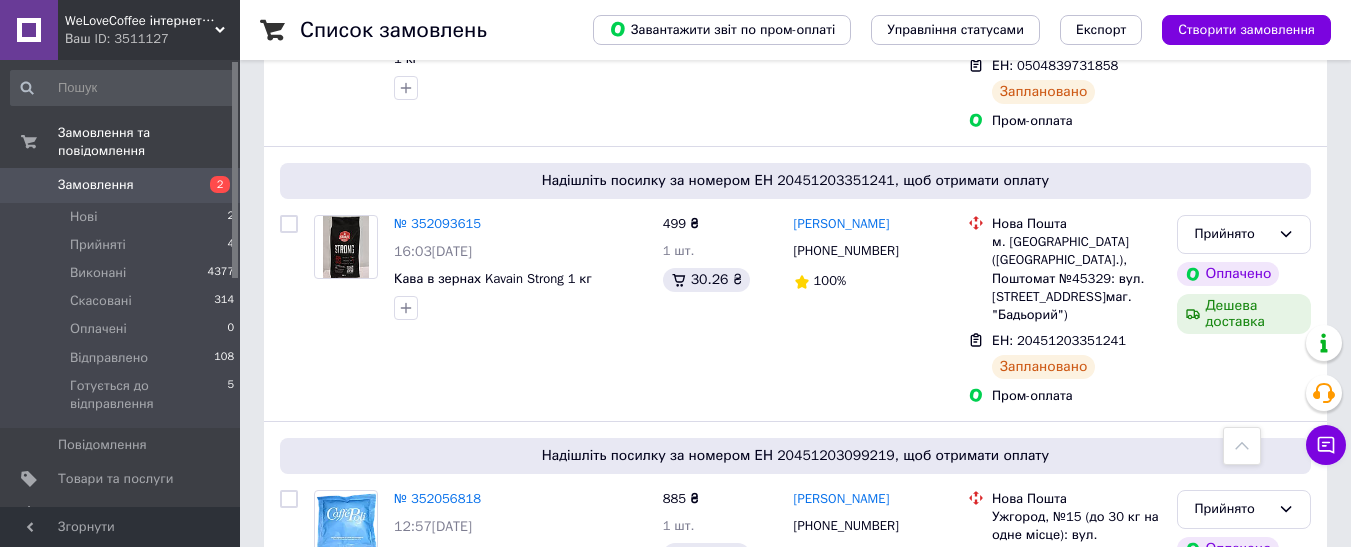 scroll, scrollTop: 300, scrollLeft: 0, axis: vertical 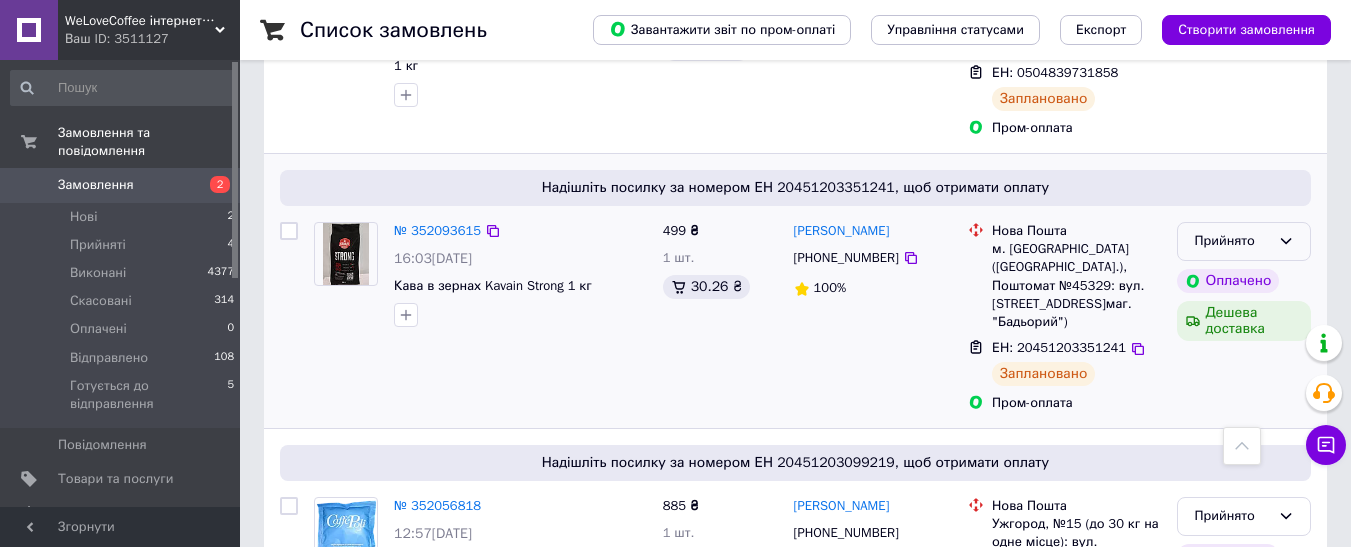 click on "Прийнято" at bounding box center (1232, 241) 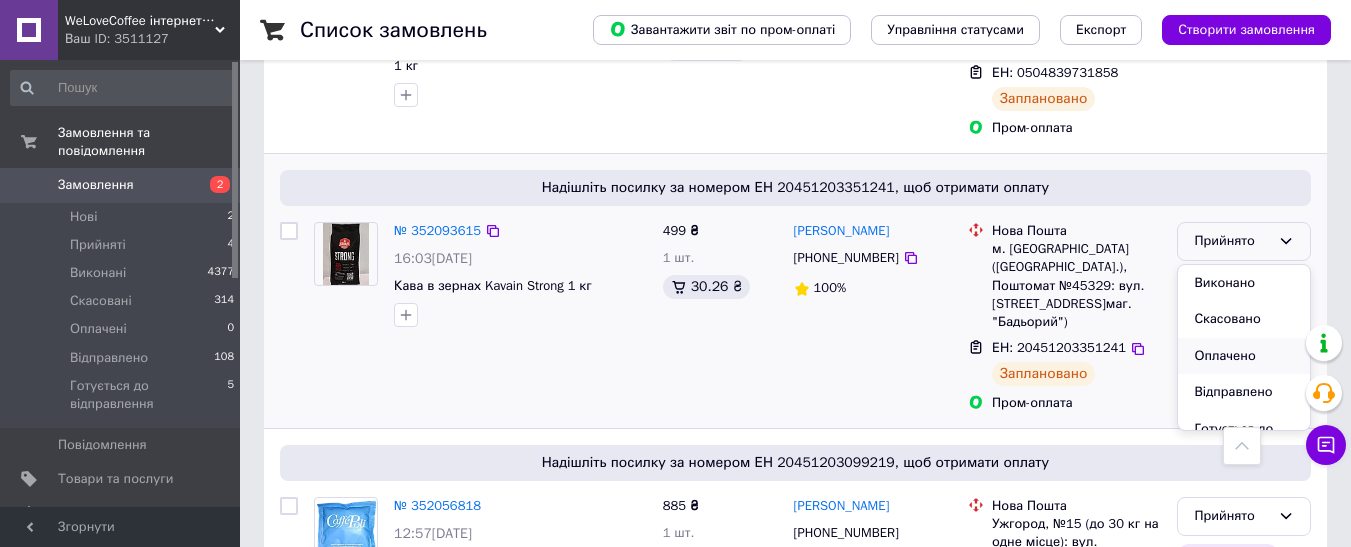scroll, scrollTop: 37, scrollLeft: 0, axis: vertical 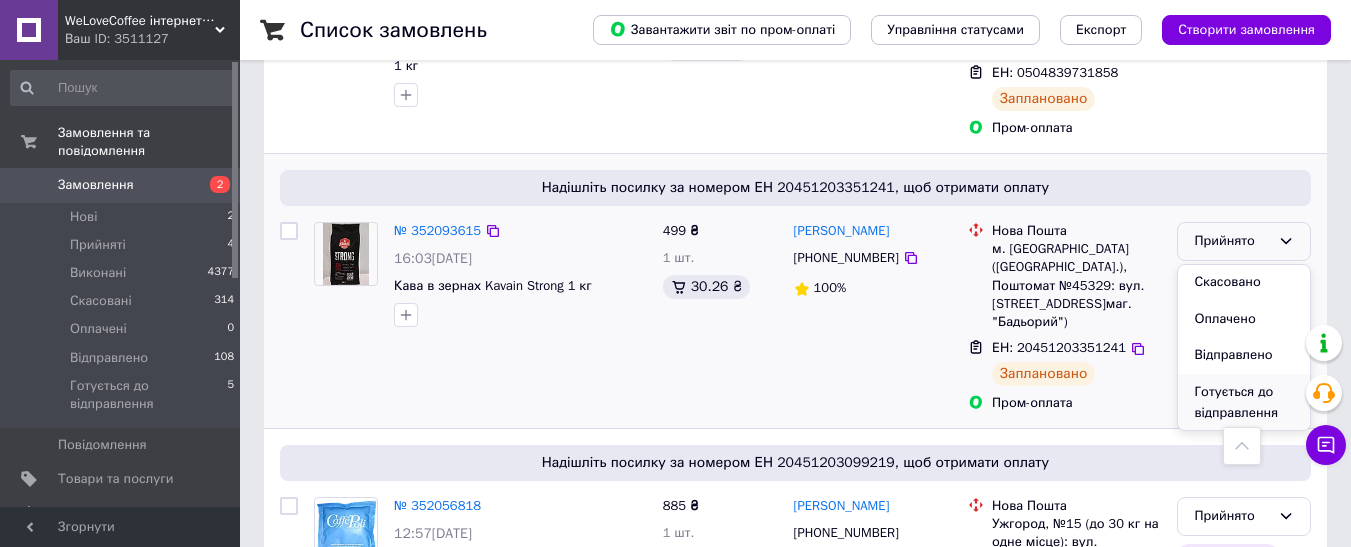 click on "Готується до відправлення" at bounding box center (1244, 402) 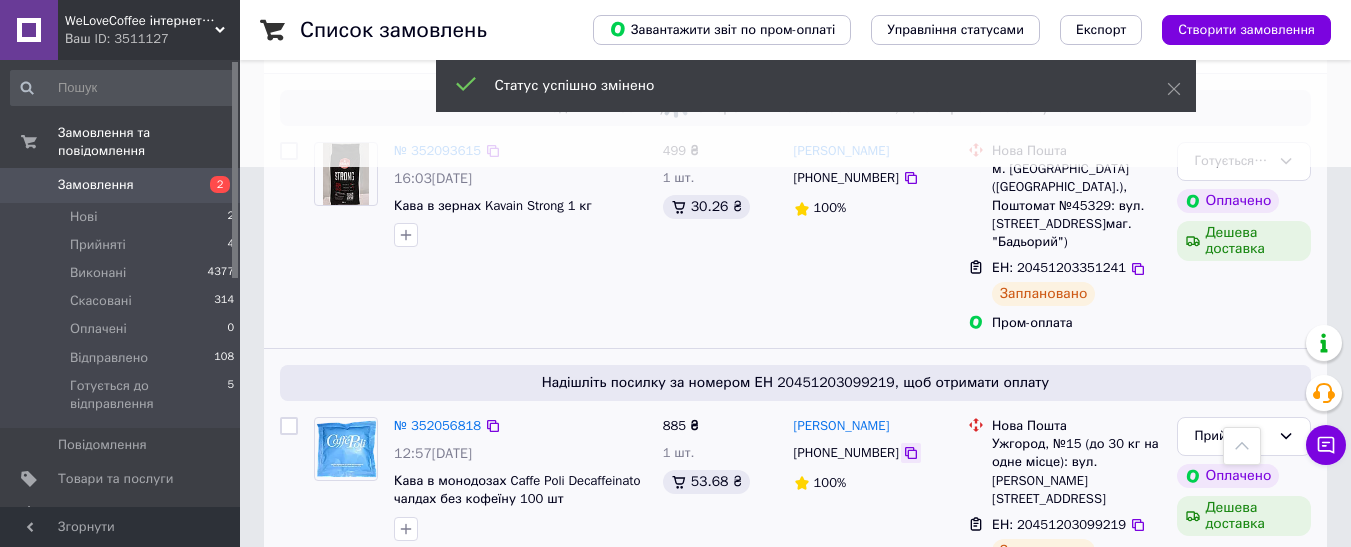 scroll, scrollTop: 600, scrollLeft: 0, axis: vertical 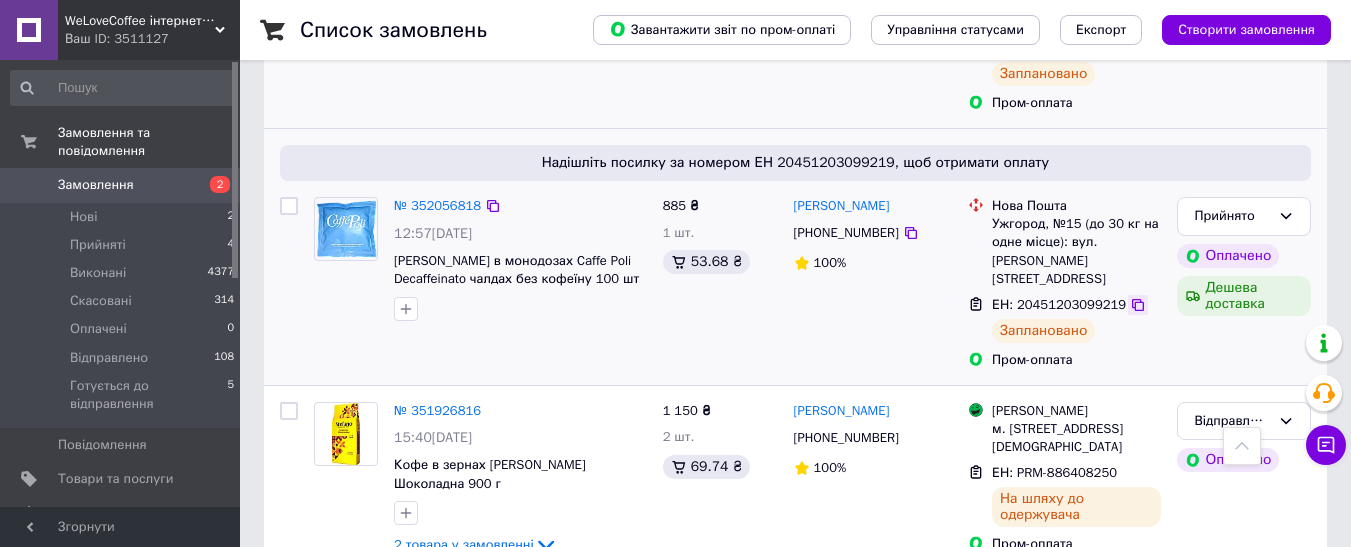 click 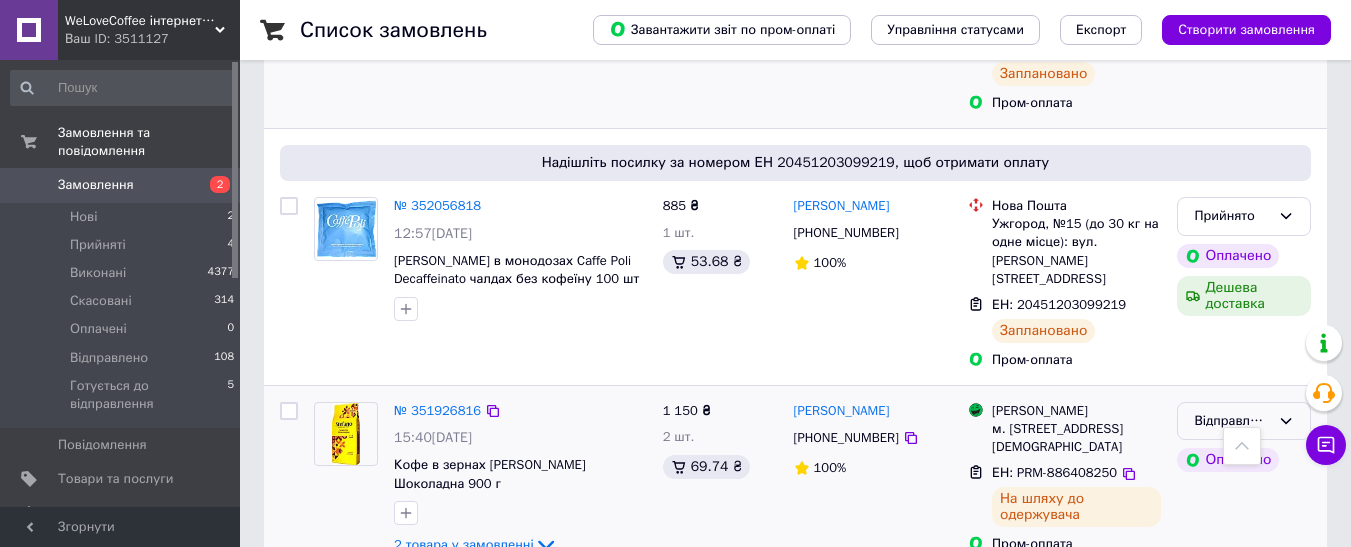 click on "Відправлено" at bounding box center (1232, 421) 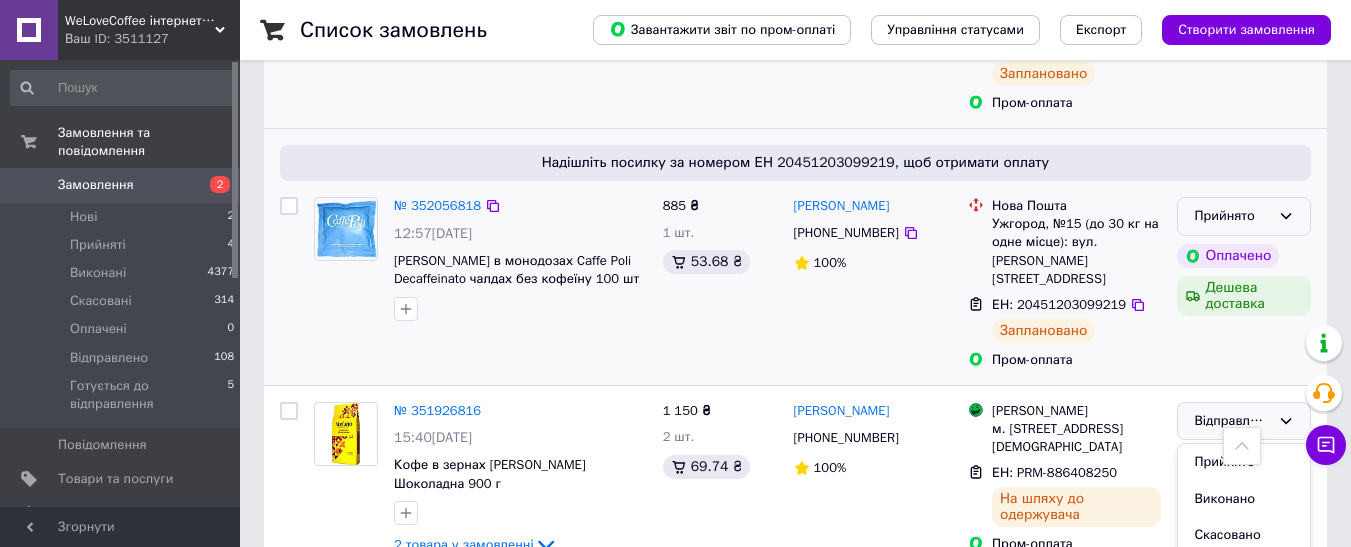 click on "Прийнято" at bounding box center (1232, 216) 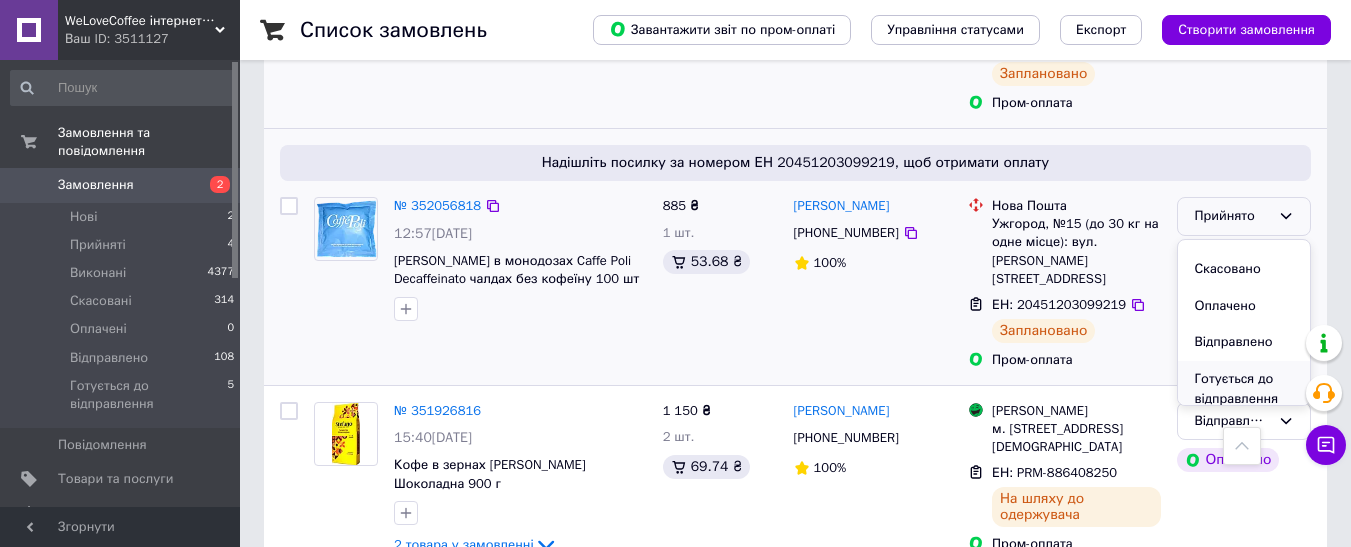 scroll, scrollTop: 37, scrollLeft: 0, axis: vertical 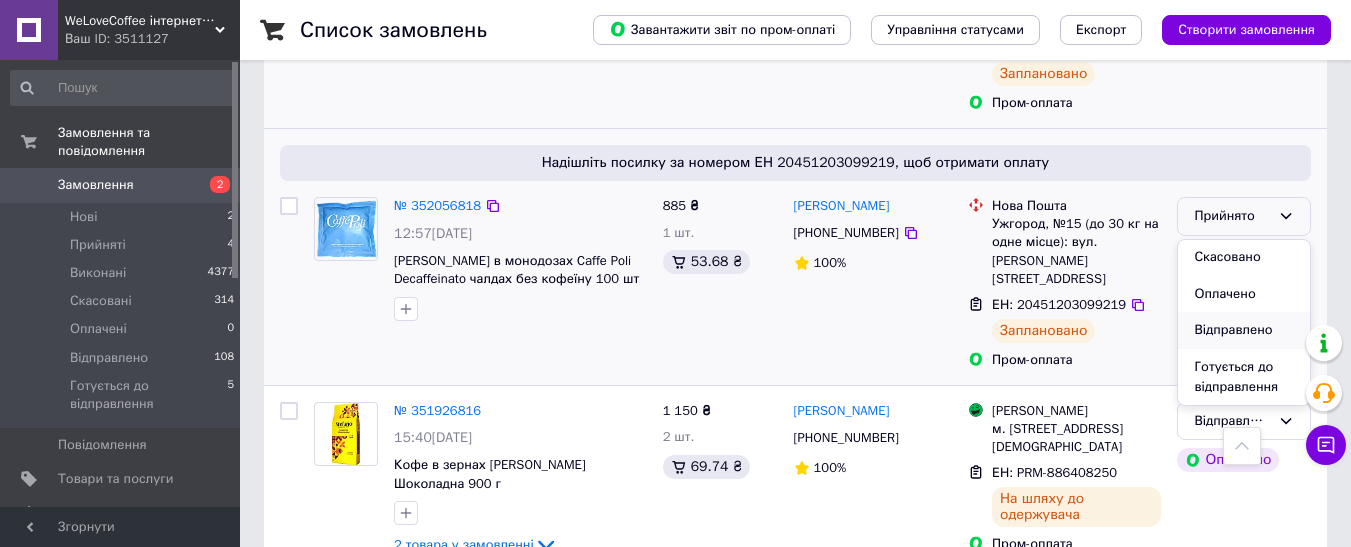 click on "Відправлено" at bounding box center (1244, 330) 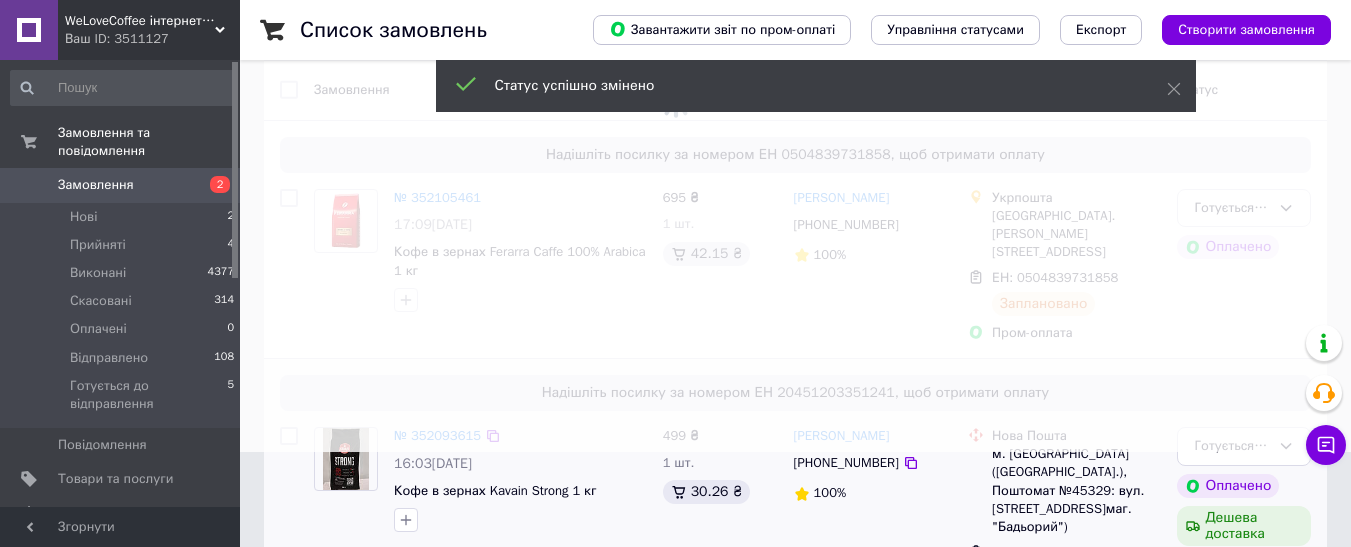 scroll, scrollTop: 0, scrollLeft: 0, axis: both 